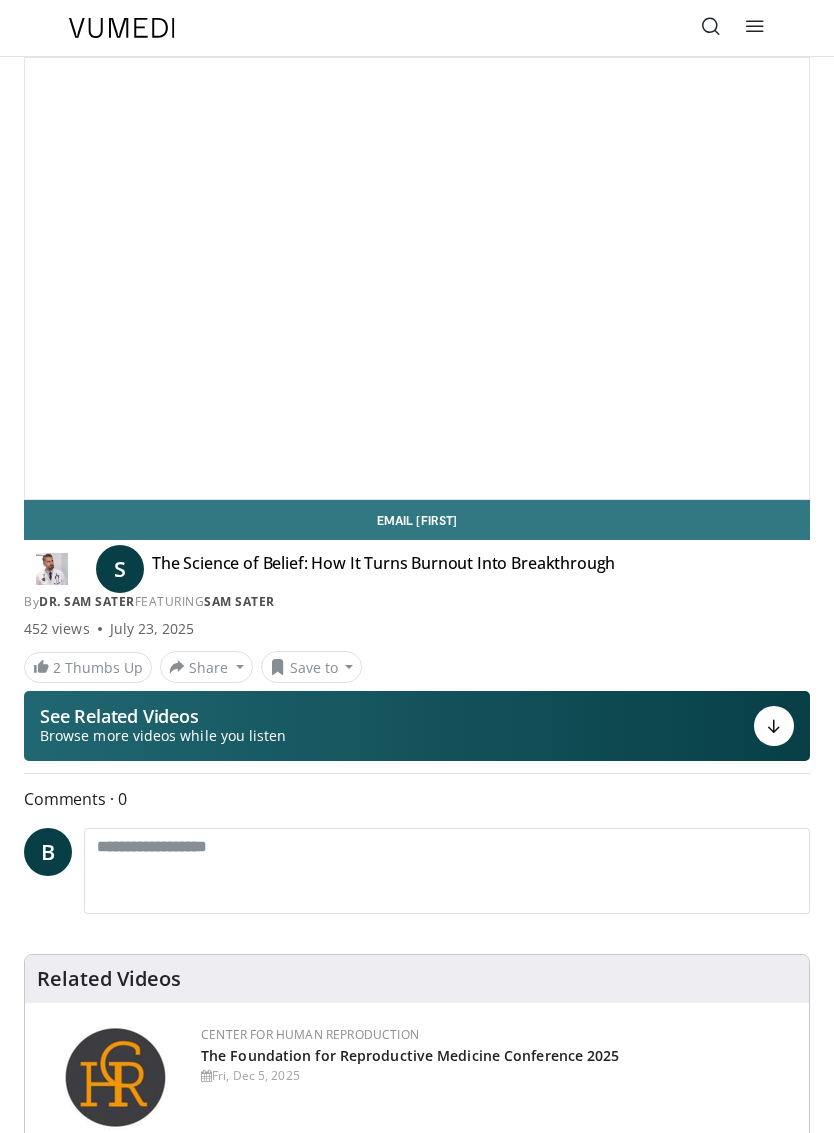scroll, scrollTop: 0, scrollLeft: 0, axis: both 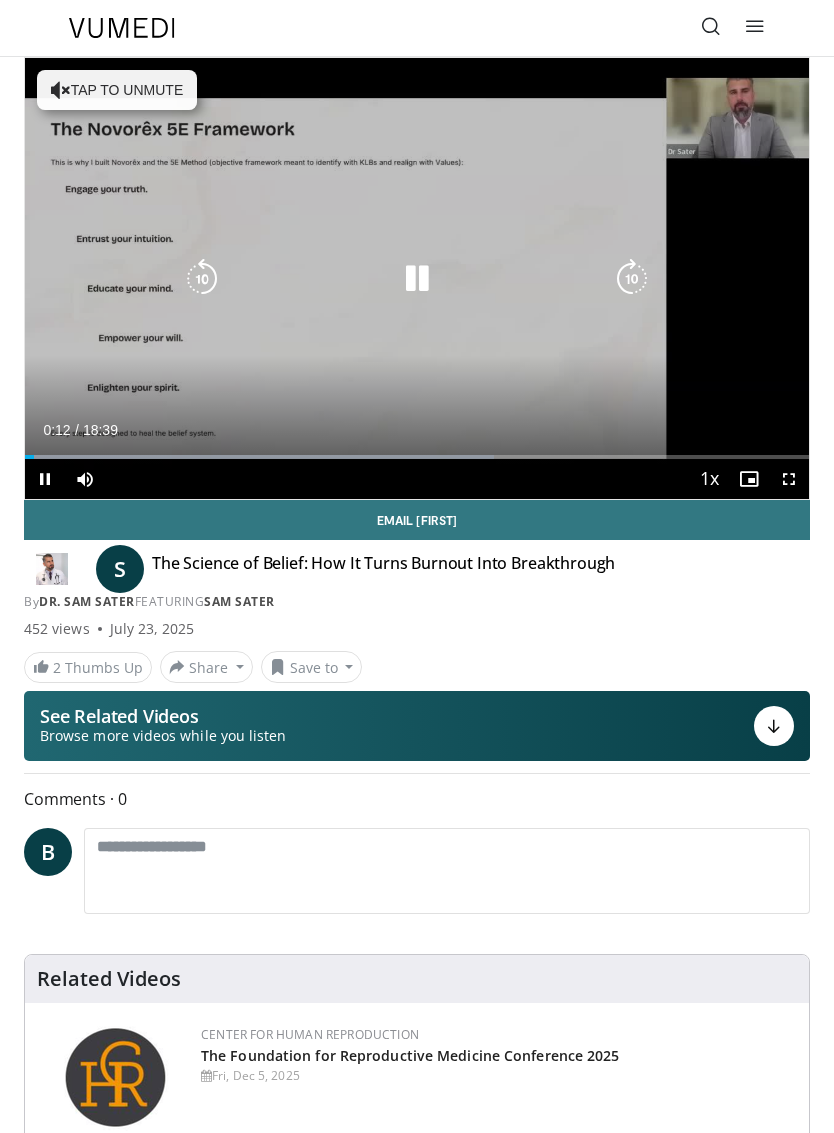 click at bounding box center [259, 457] 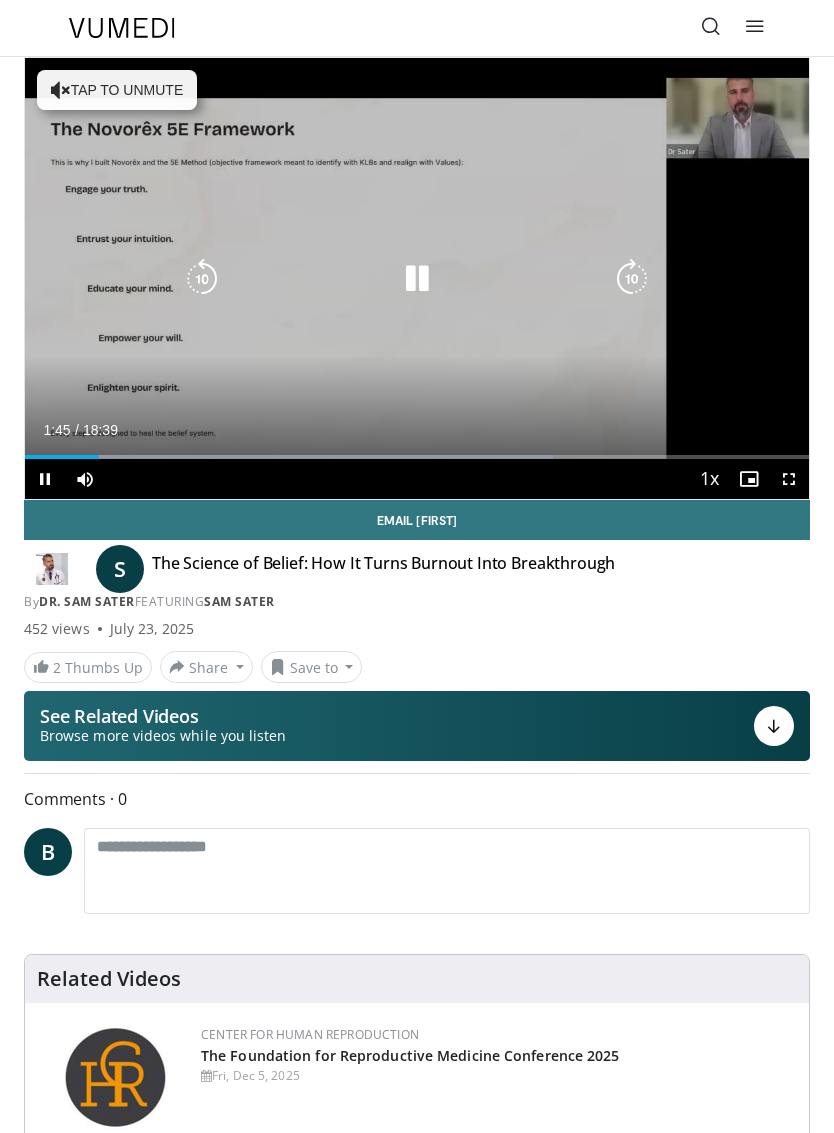 click at bounding box center [297, 457] 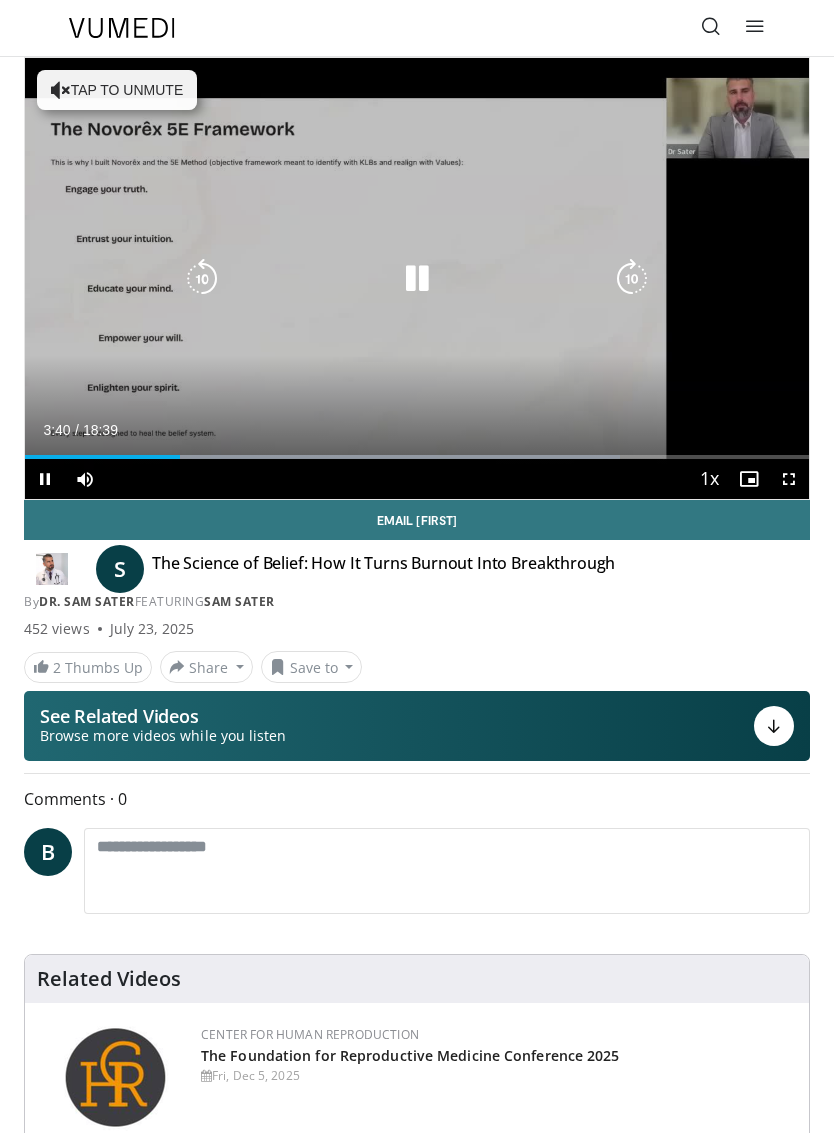 click on "Loaded :  75.92%" at bounding box center [417, 449] 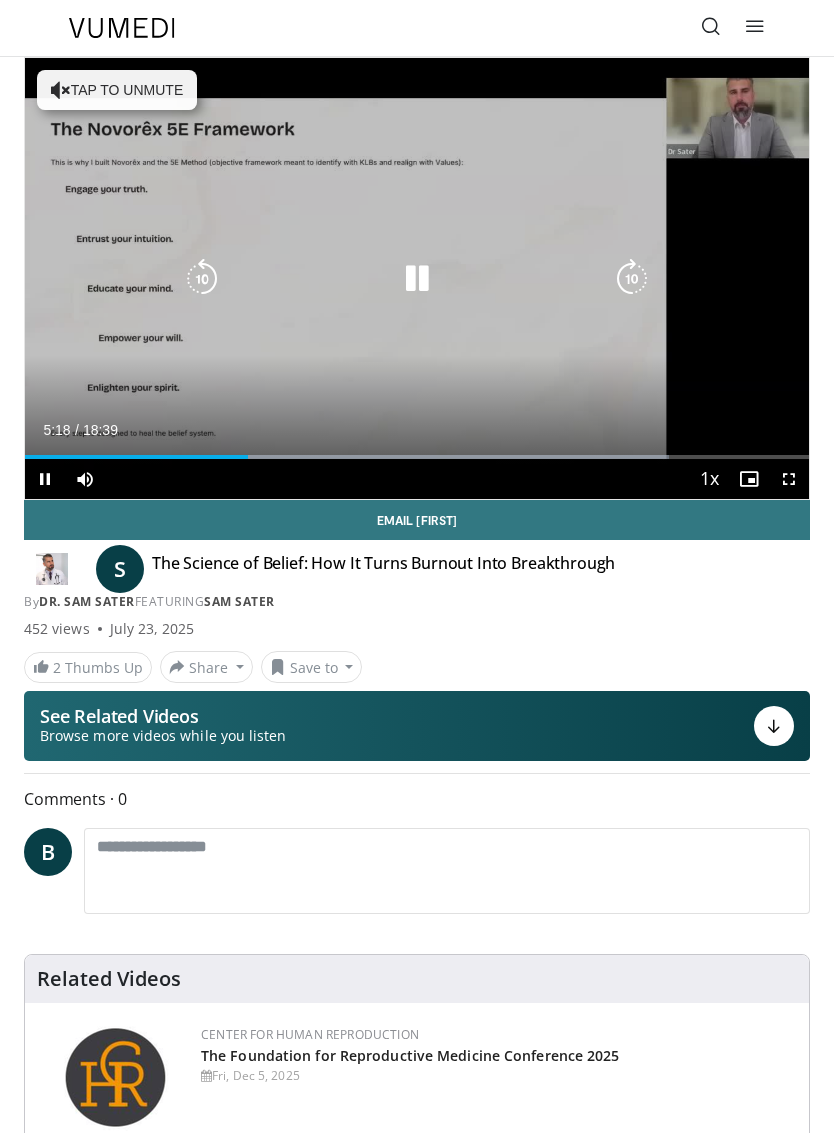 click at bounding box center [404, 457] 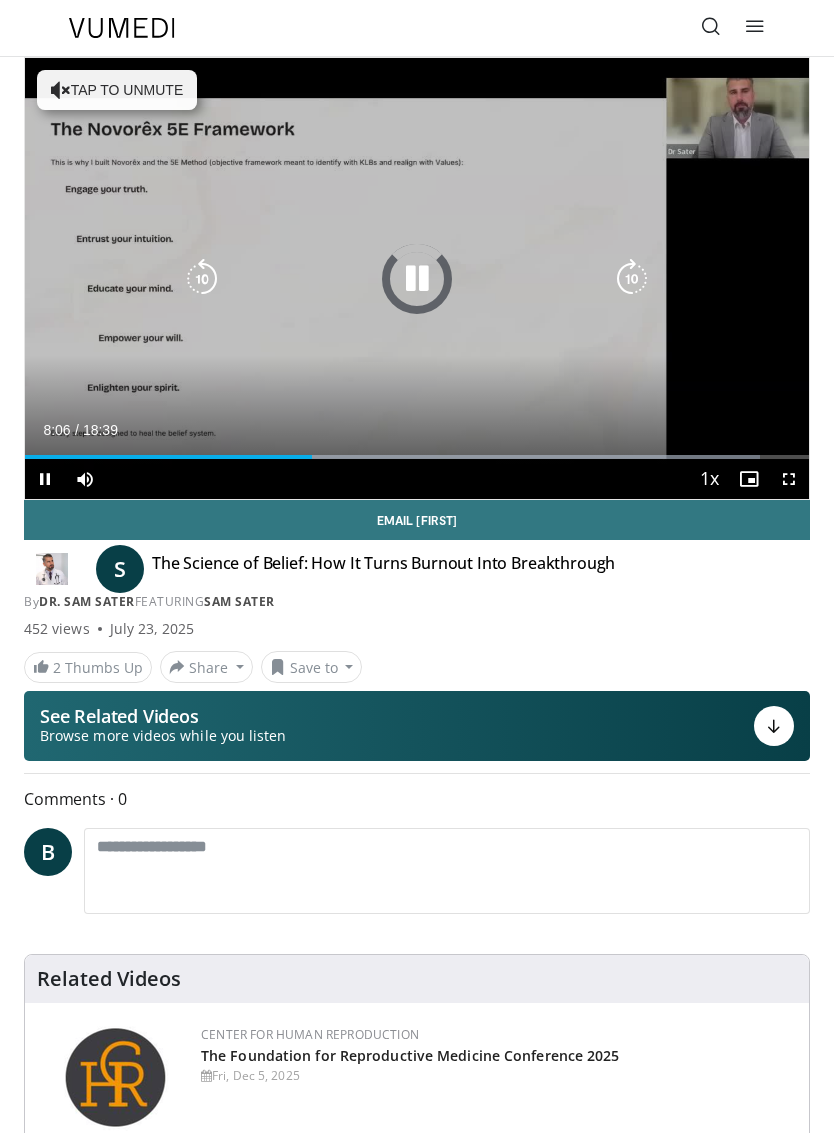 click at bounding box center (509, 457) 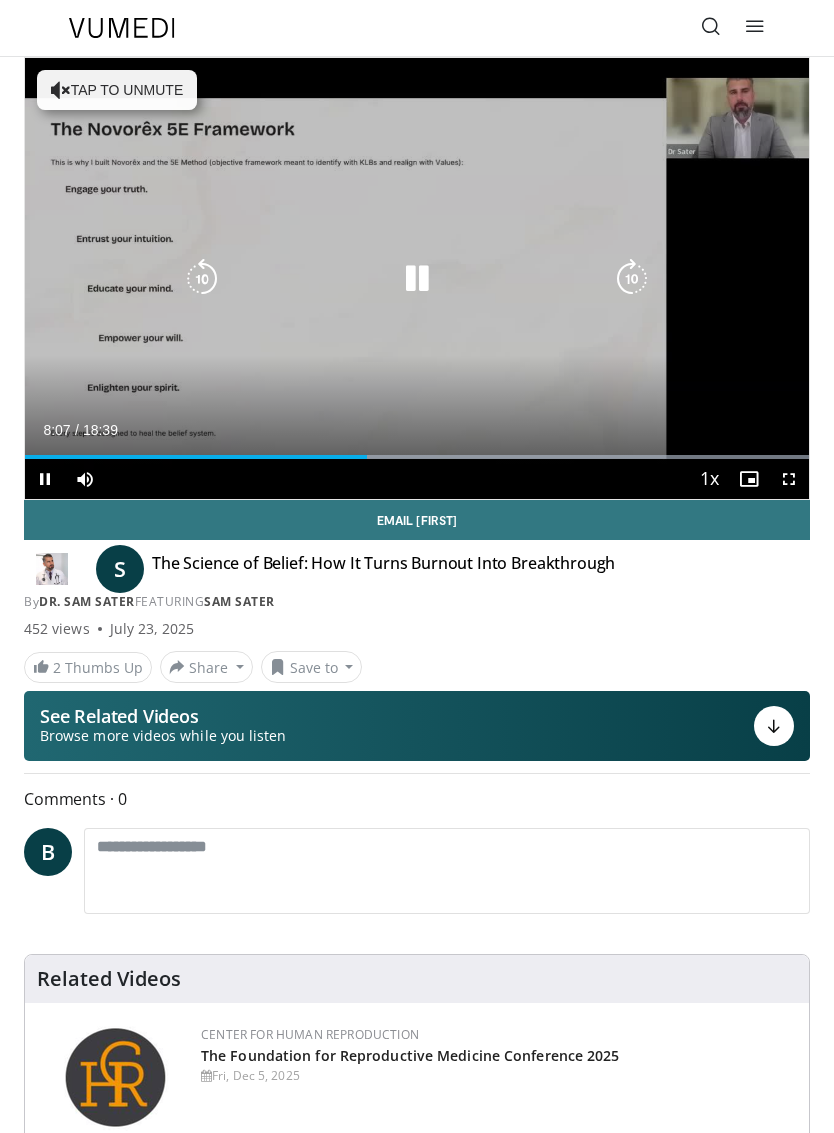 click at bounding box center (548, 457) 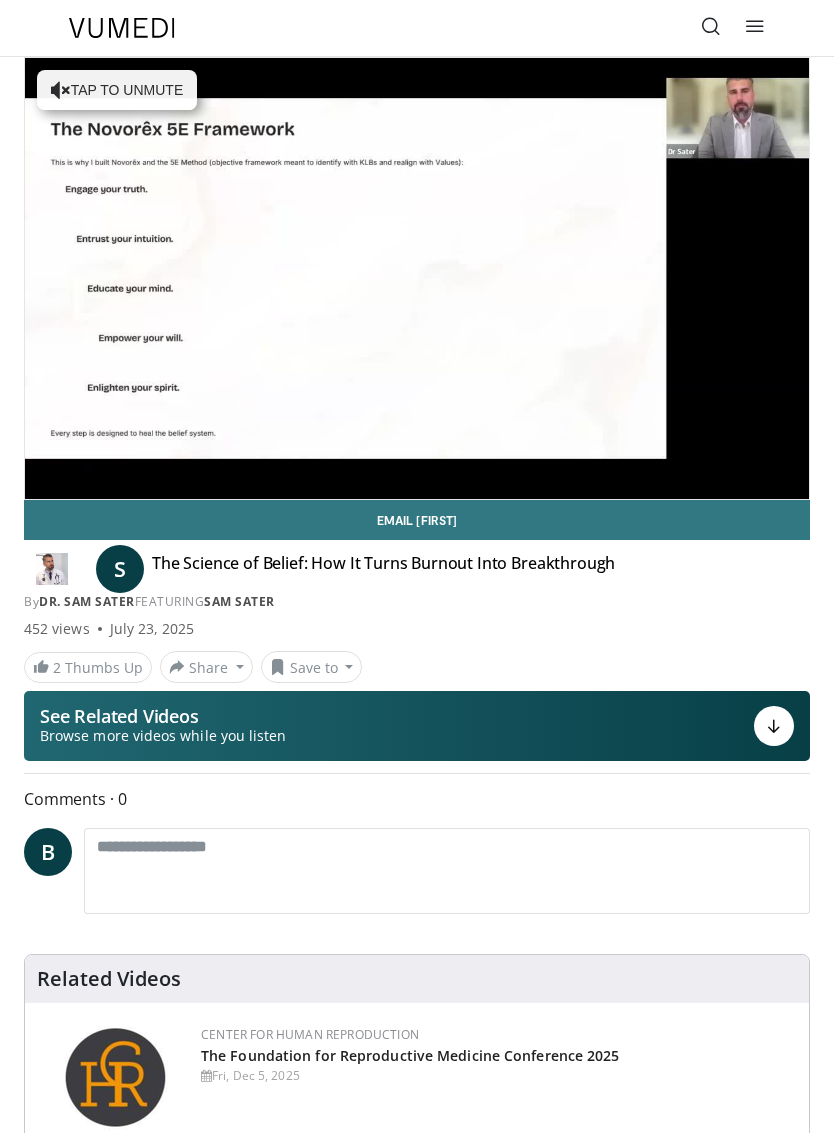 click at bounding box center [417, 279] 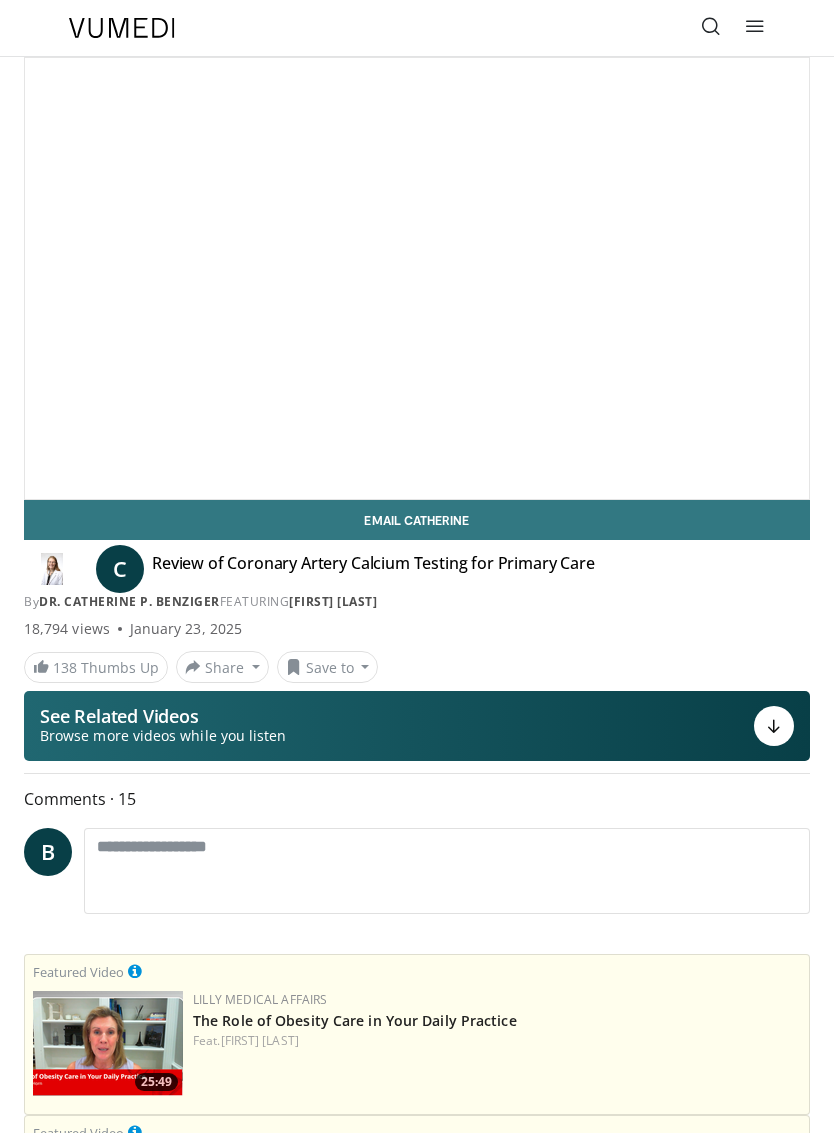 scroll, scrollTop: 0, scrollLeft: 0, axis: both 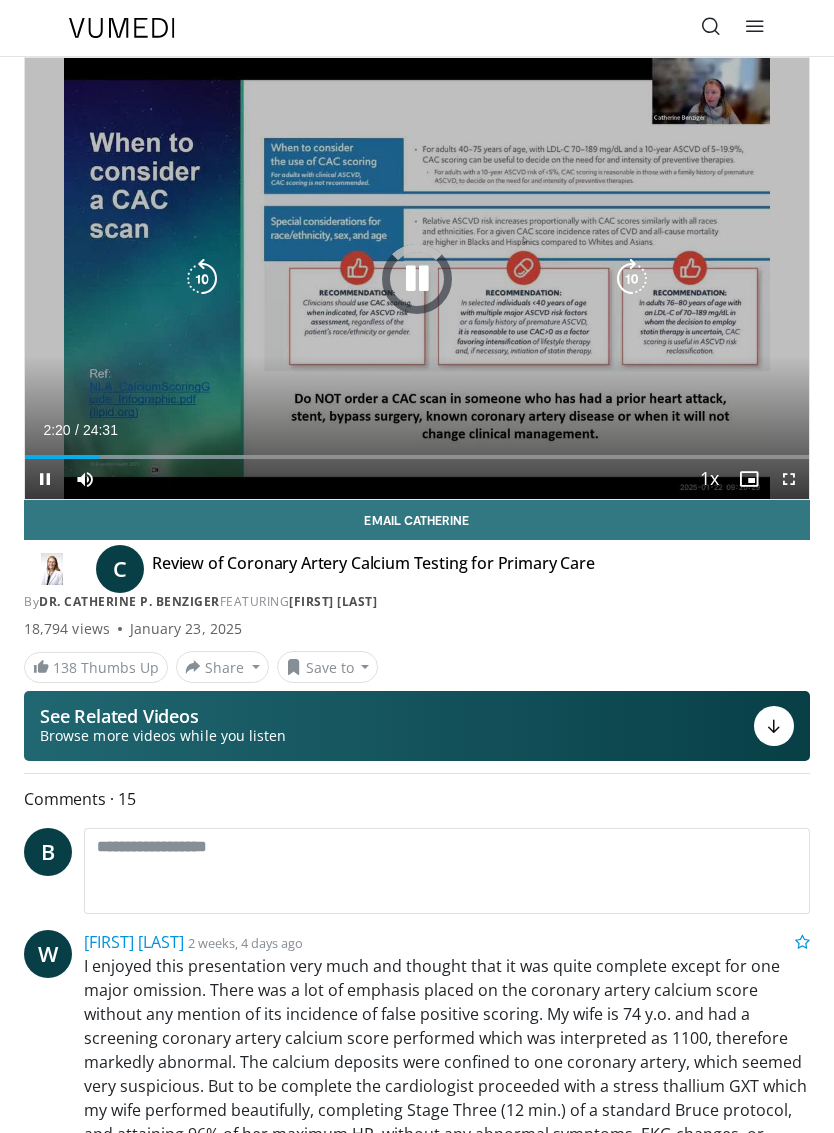 click on "Loaded :  27.87%" at bounding box center [417, 449] 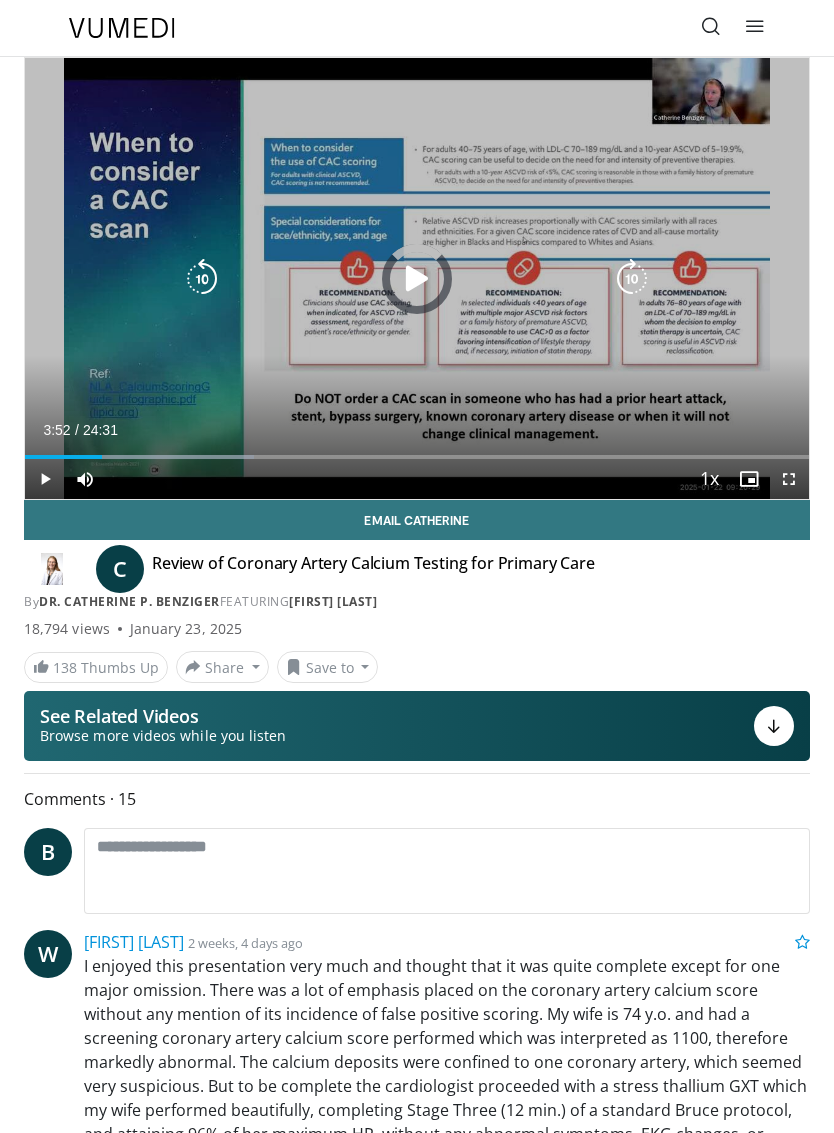 click at bounding box center (139, 457) 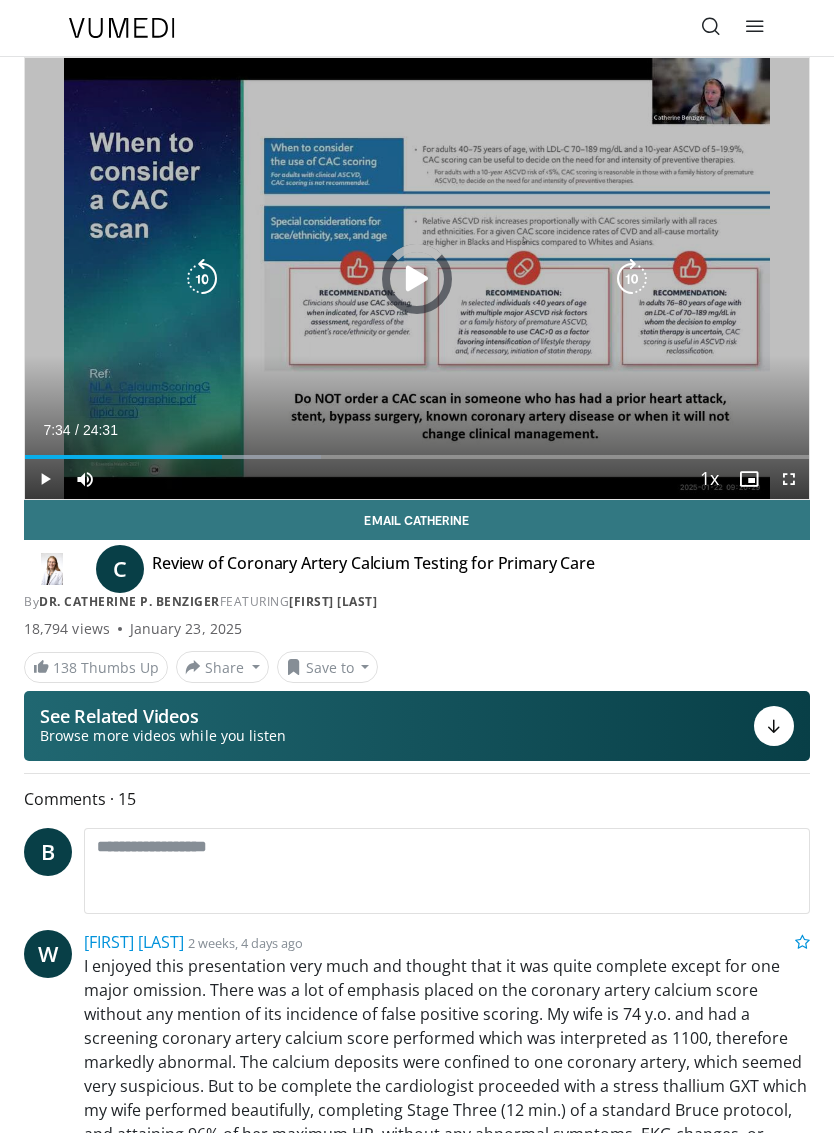 click at bounding box center [123, 457] 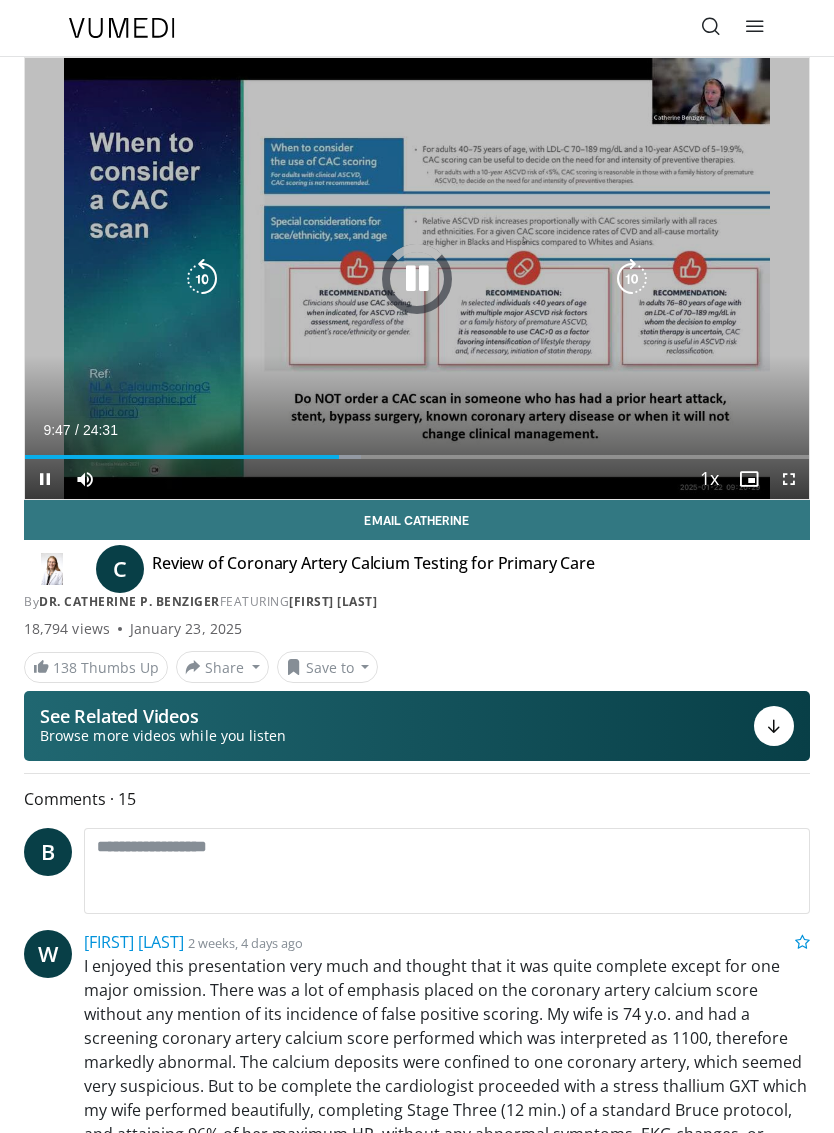 click on "10 seconds
Tap to unmute" at bounding box center [417, 278] 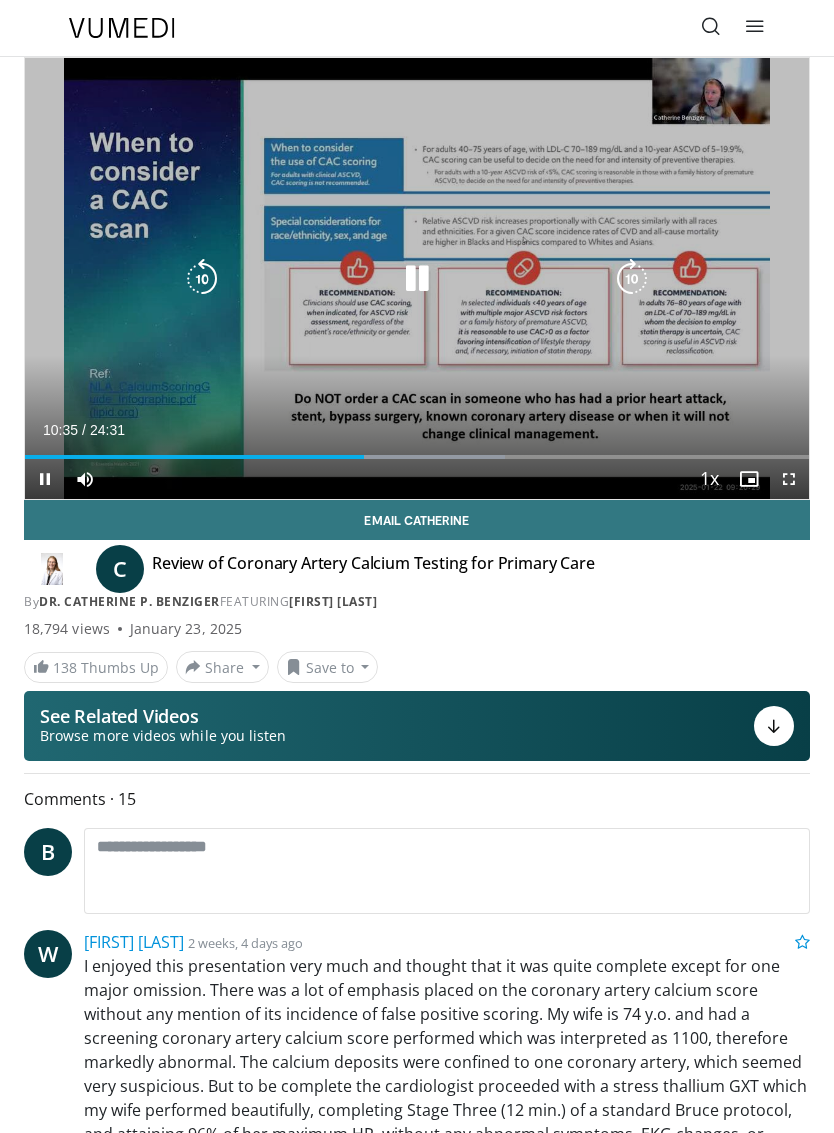 click at bounding box center [417, 279] 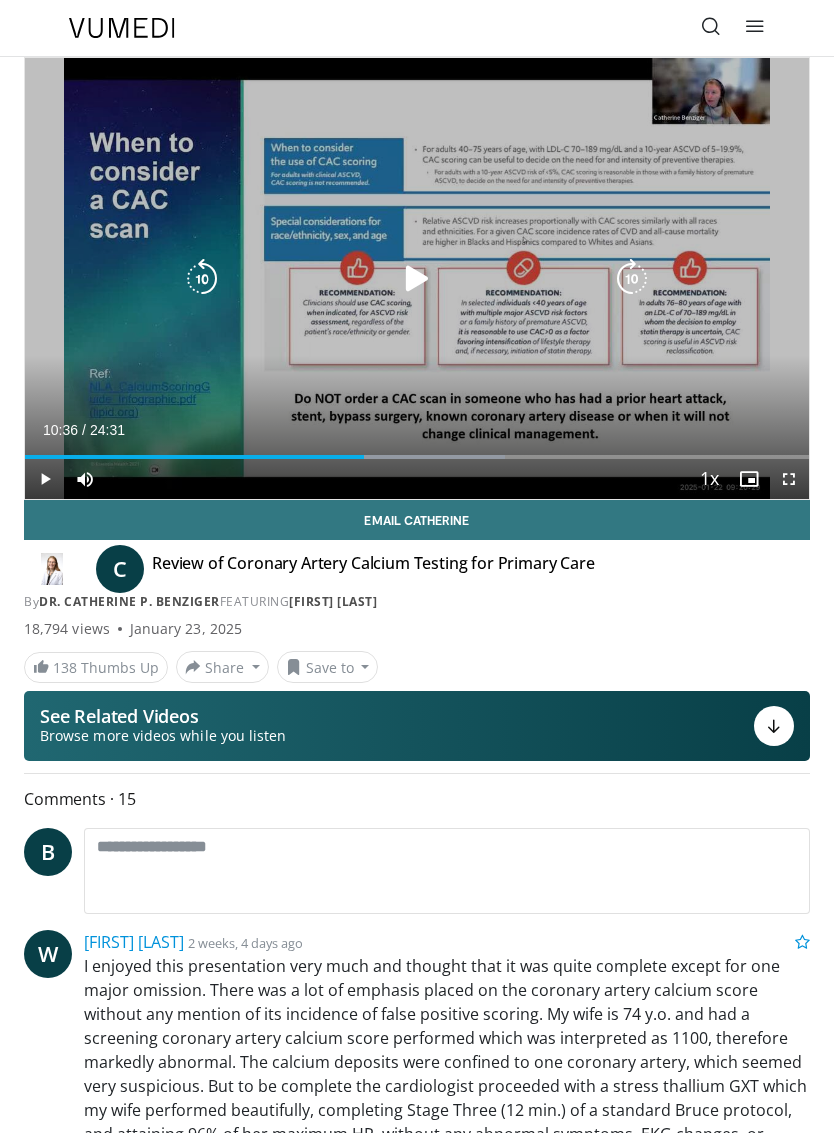 click at bounding box center (417, 279) 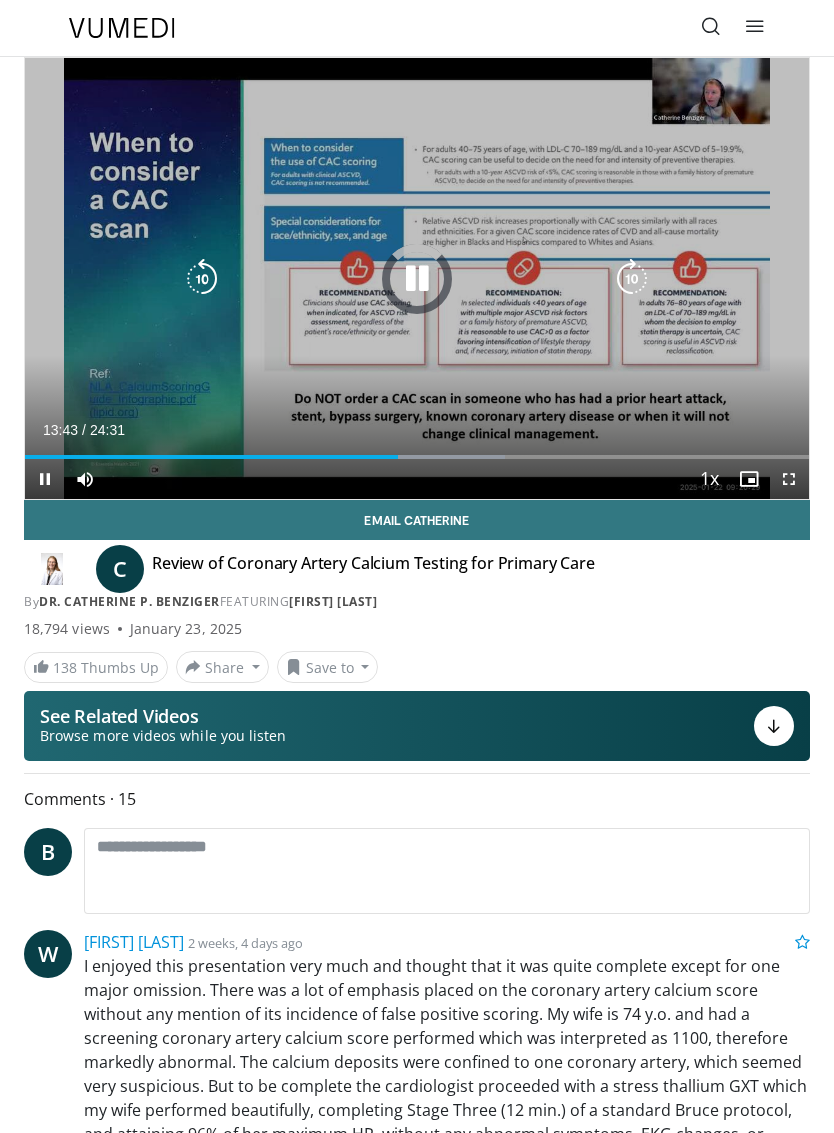 click at bounding box center [400, 457] 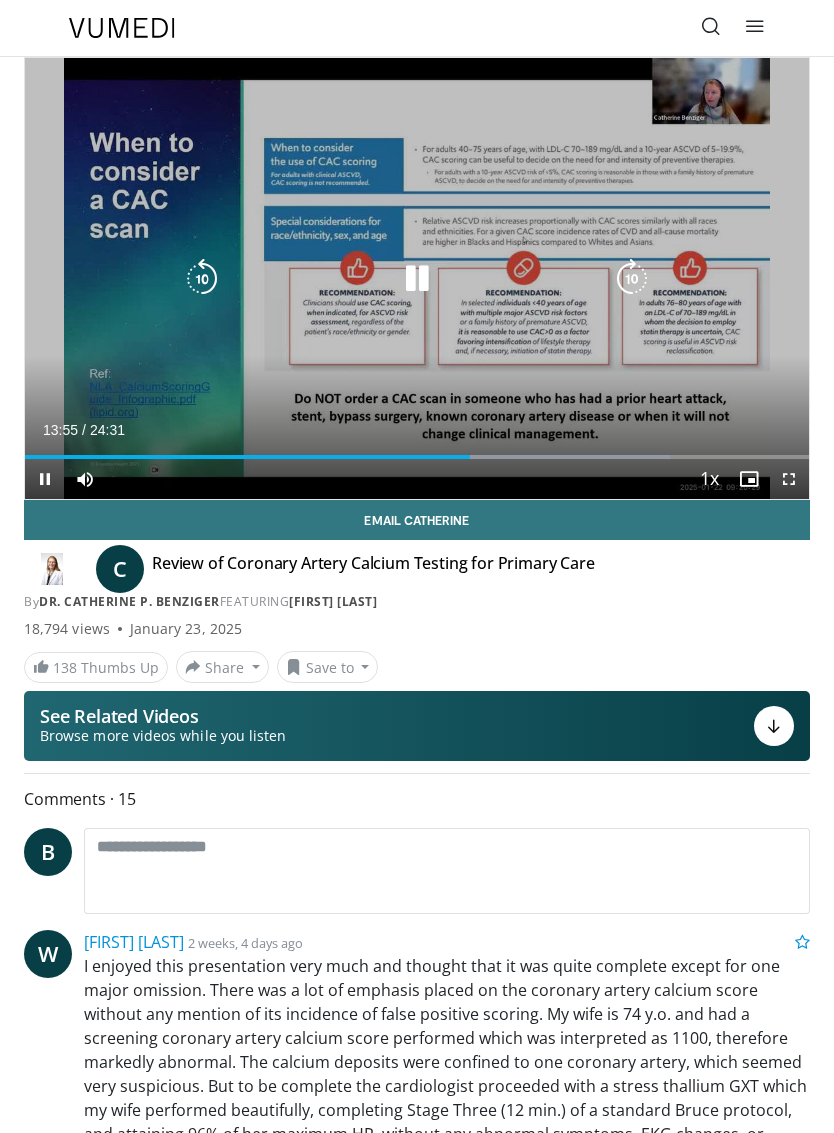 click at bounding box center (561, 457) 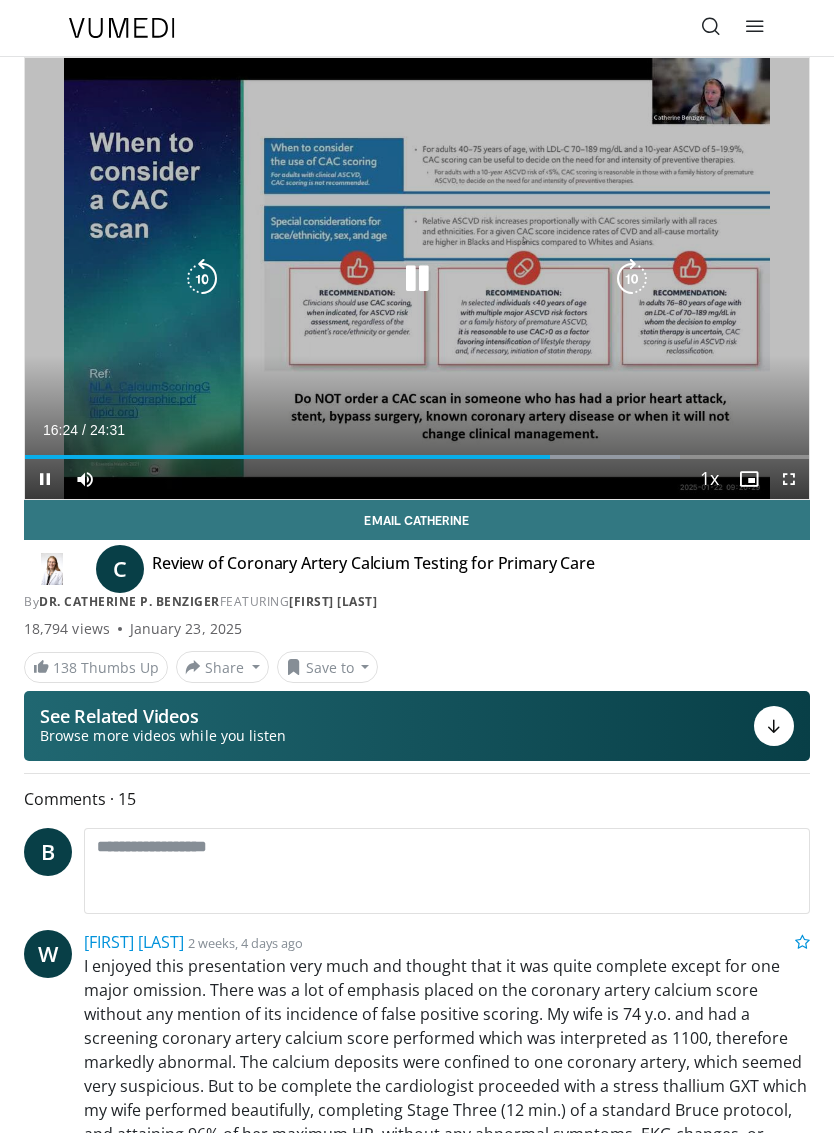 click at bounding box center [566, 457] 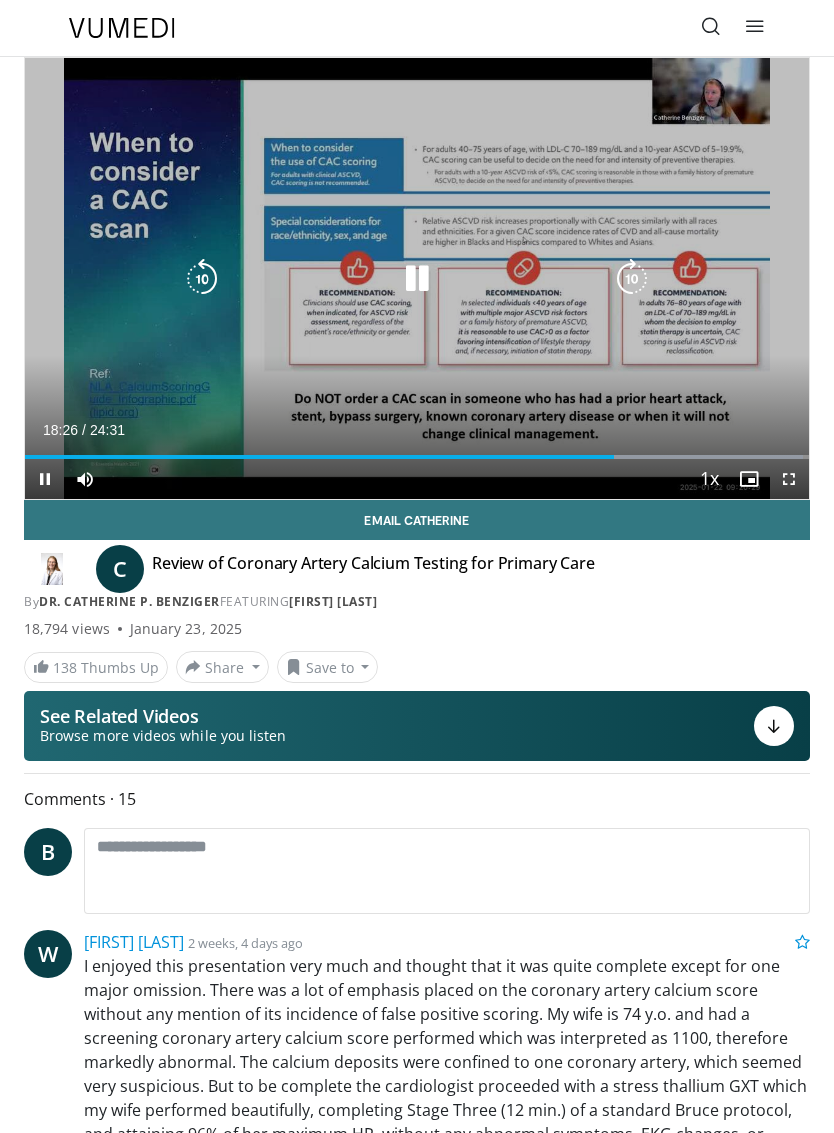 click at bounding box center [698, 457] 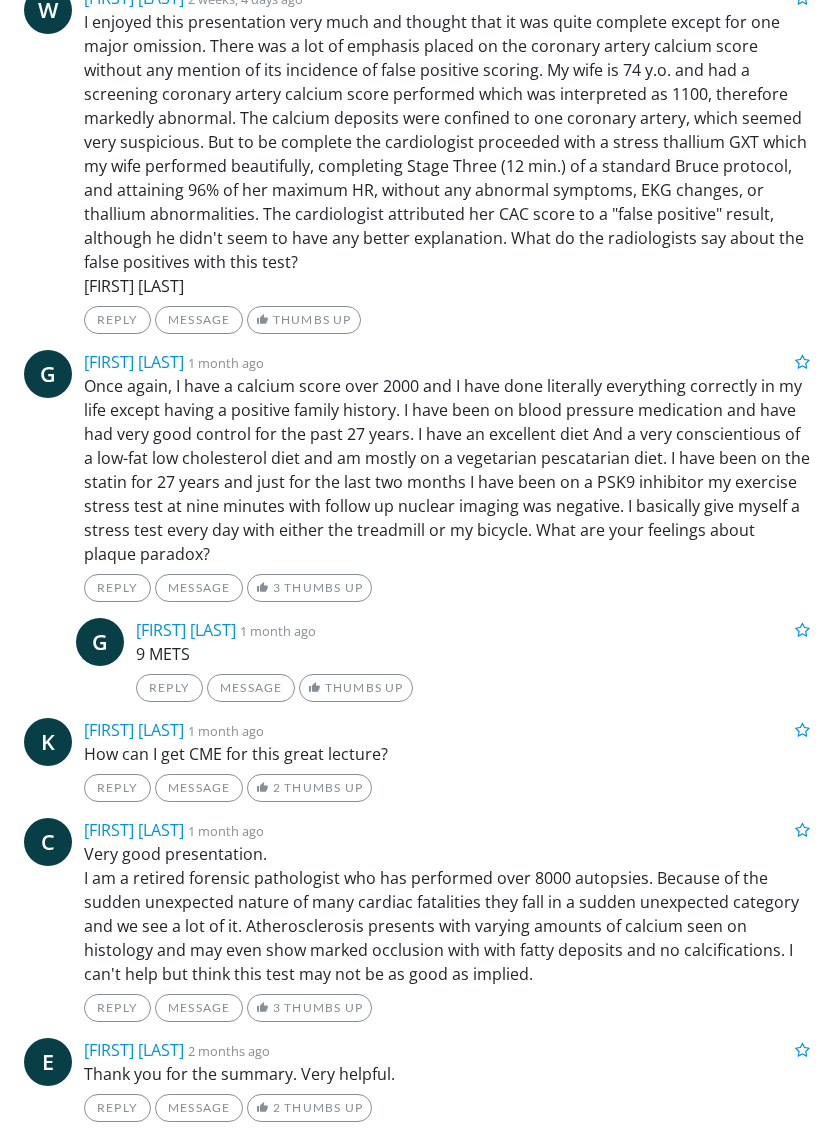 scroll, scrollTop: 949, scrollLeft: 0, axis: vertical 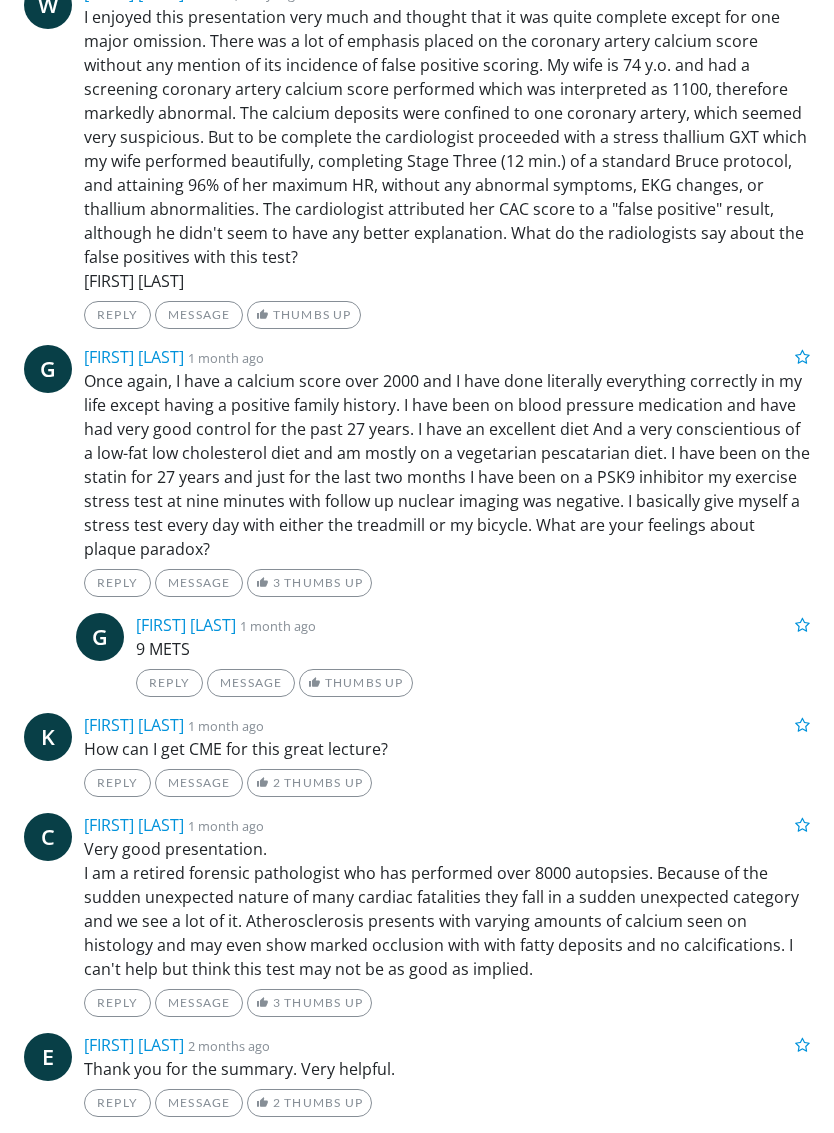 click on "9 METS" at bounding box center (473, 649) 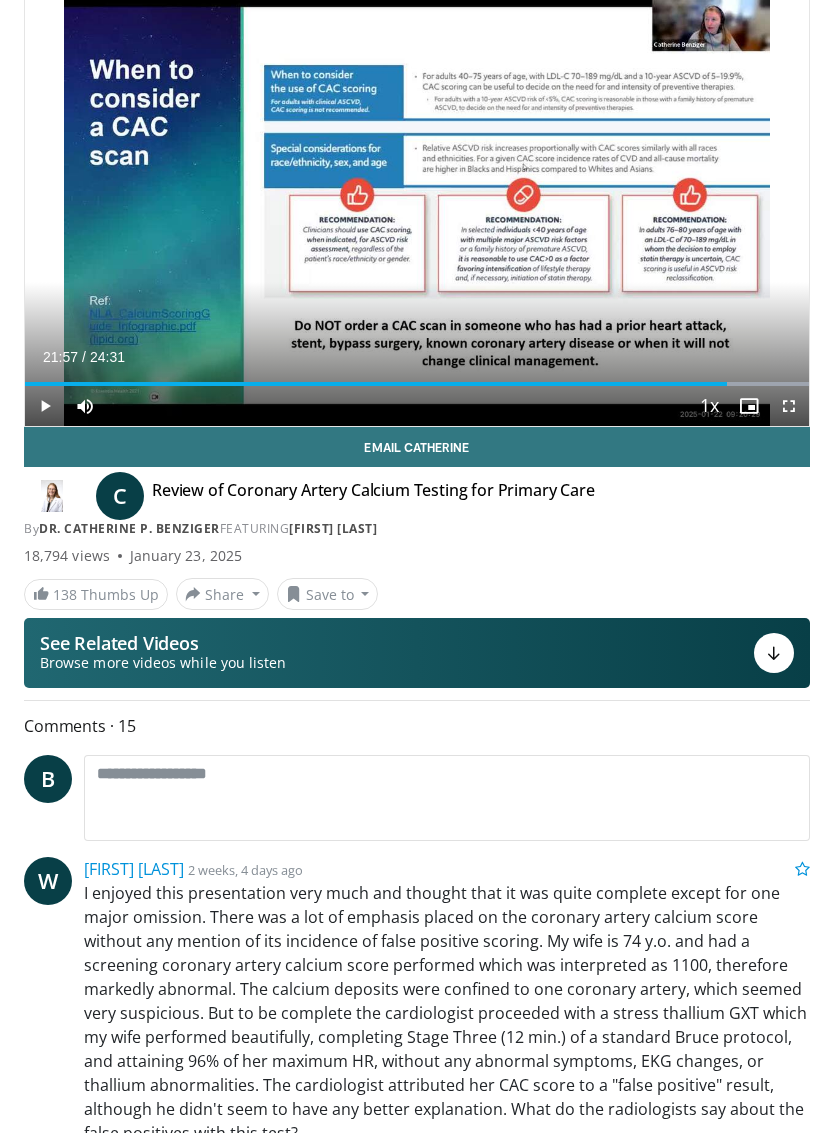 scroll, scrollTop: 0, scrollLeft: 0, axis: both 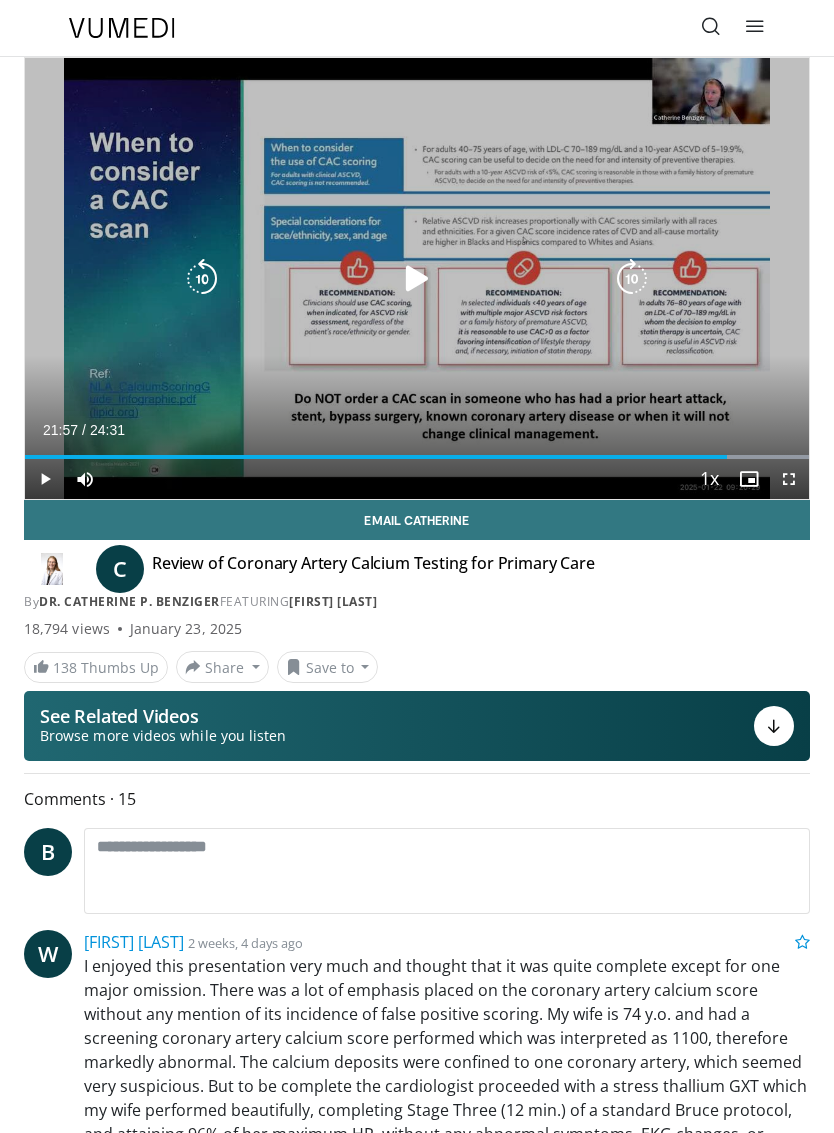 click at bounding box center [417, 279] 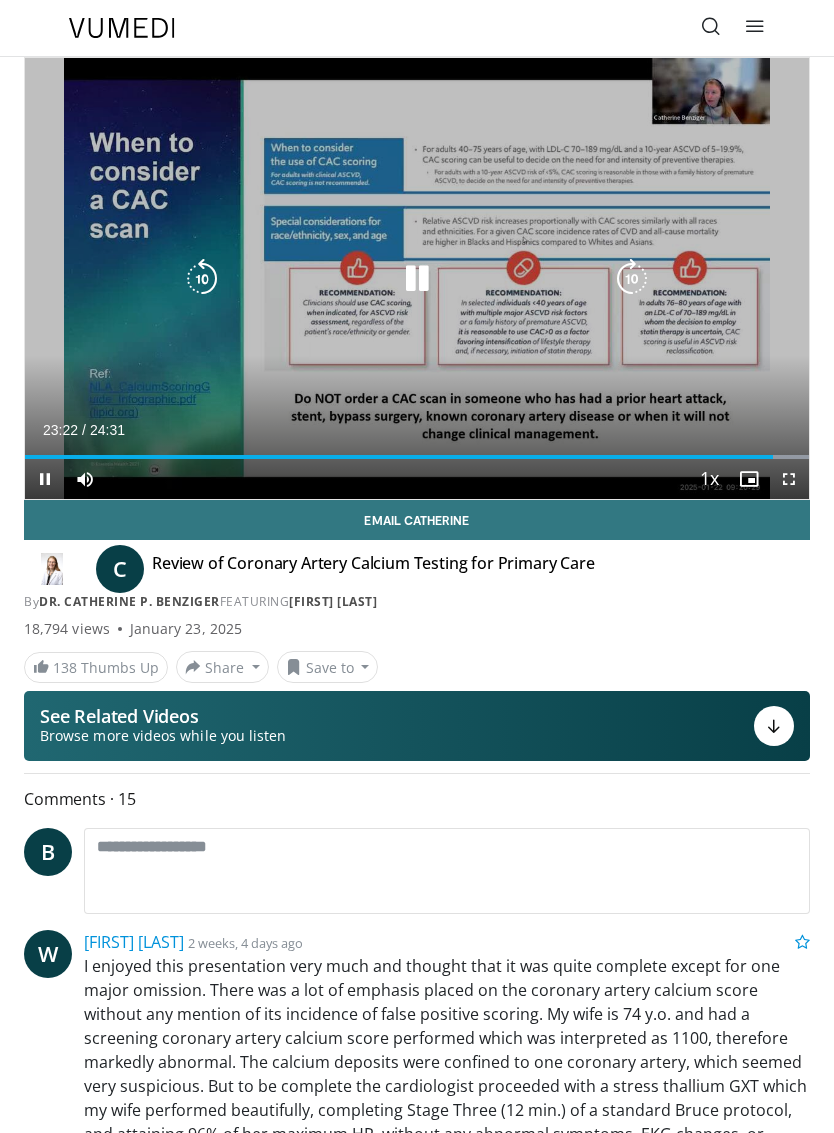 click at bounding box center [417, 279] 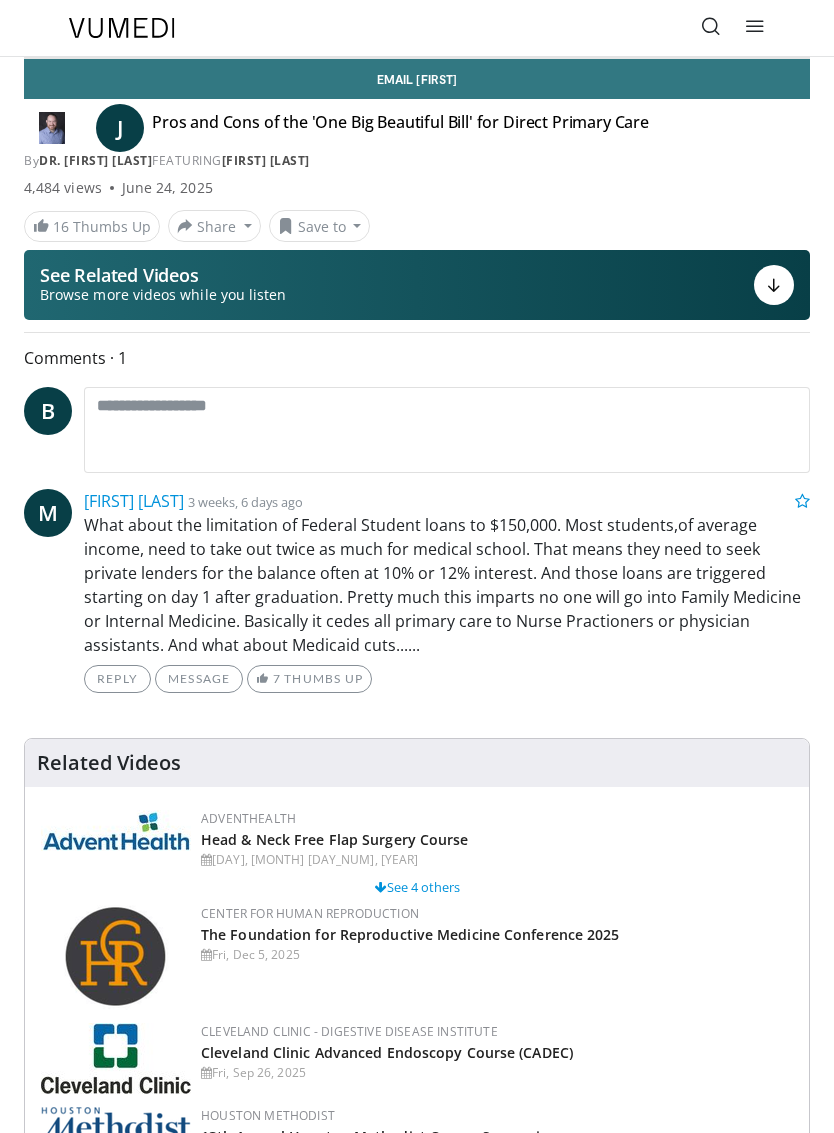 scroll, scrollTop: 0, scrollLeft: 0, axis: both 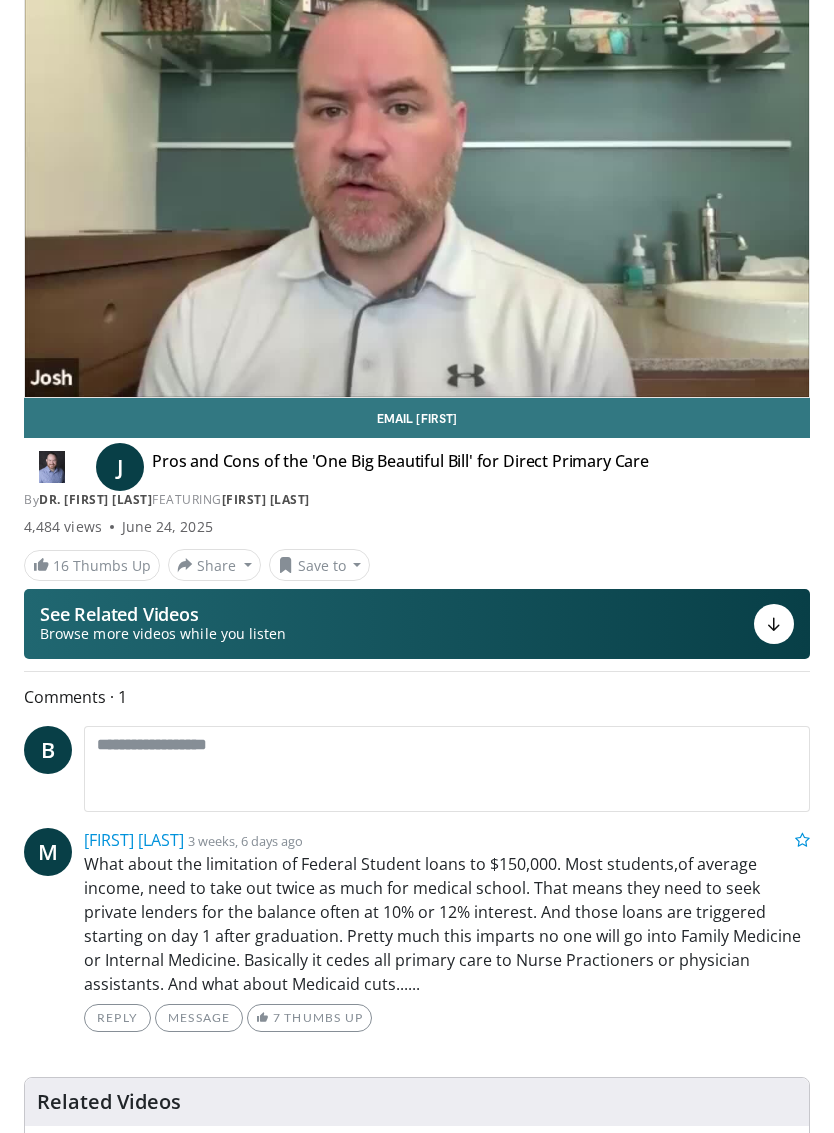 click on "**********" at bounding box center (417, 4631) 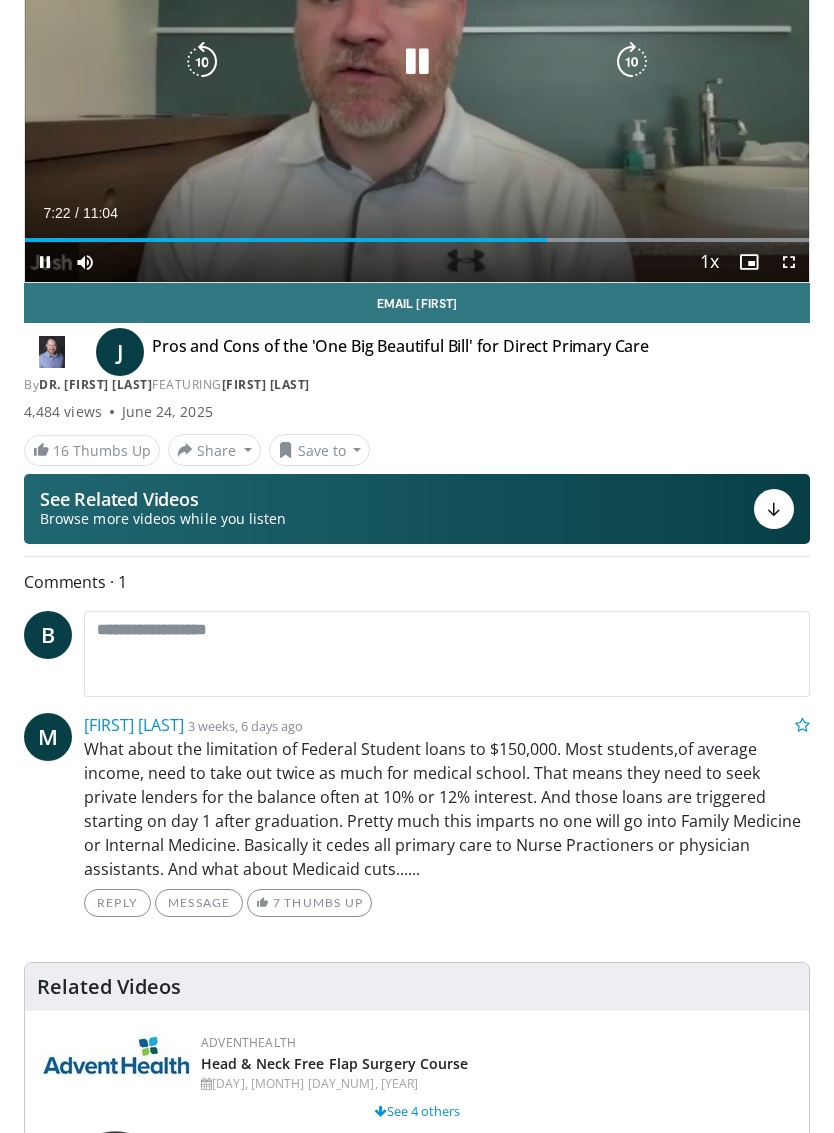 scroll, scrollTop: 0, scrollLeft: 0, axis: both 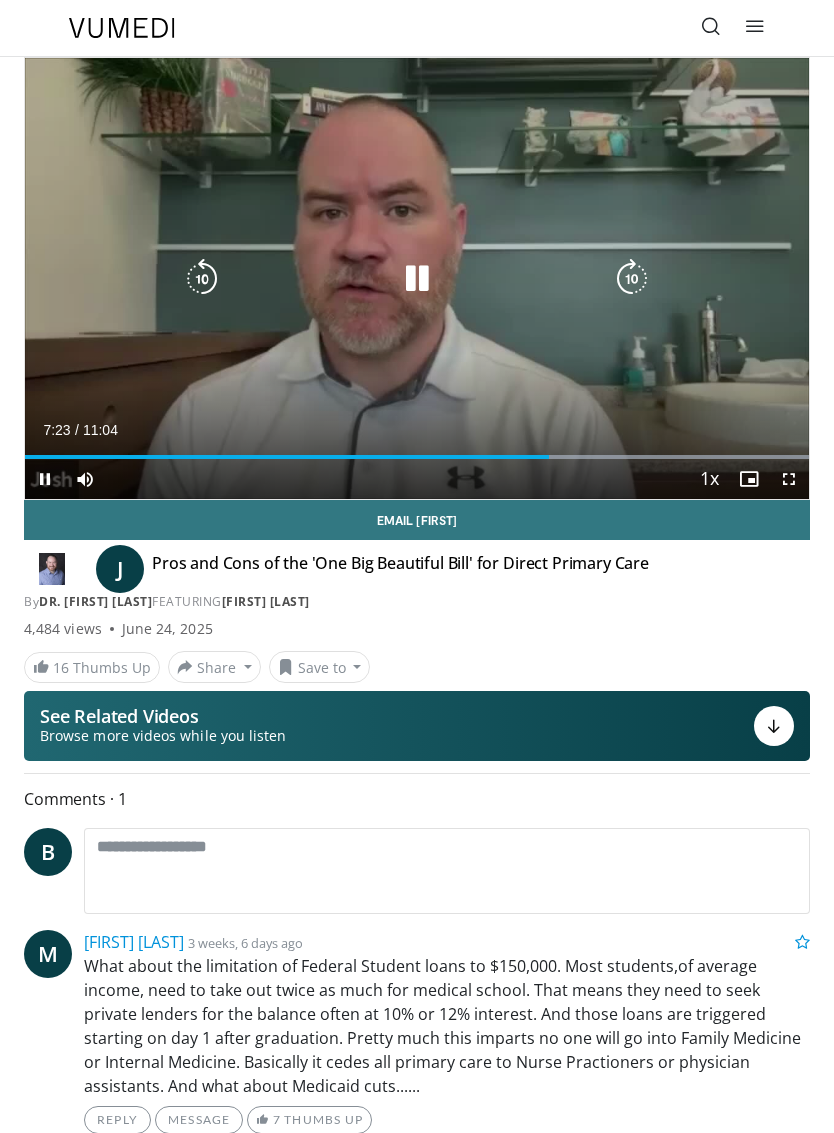 click at bounding box center [417, 279] 